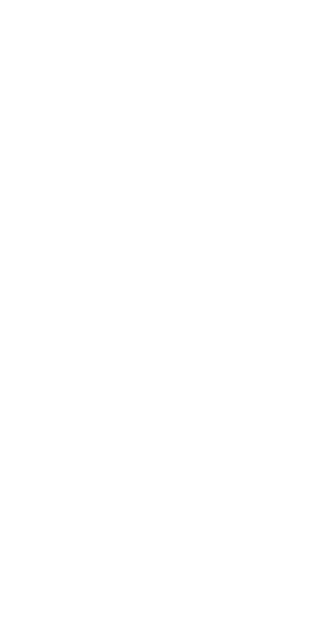 scroll, scrollTop: 0, scrollLeft: 0, axis: both 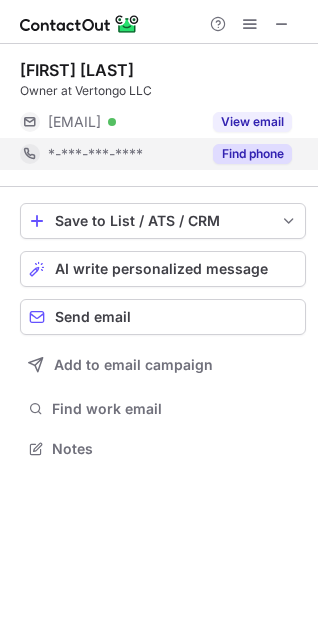 click on "Find phone" at bounding box center (252, 154) 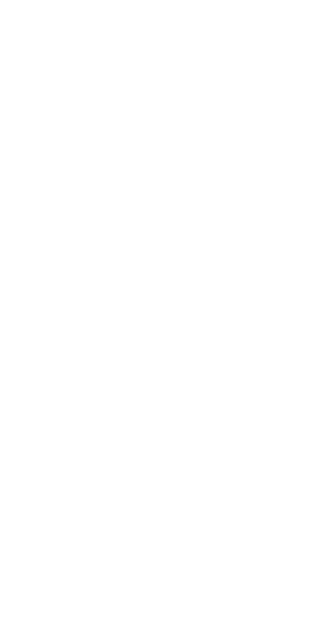 scroll, scrollTop: 0, scrollLeft: 0, axis: both 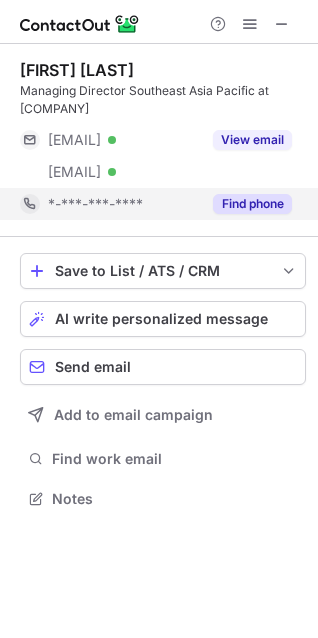 click on "Find phone" at bounding box center (252, 204) 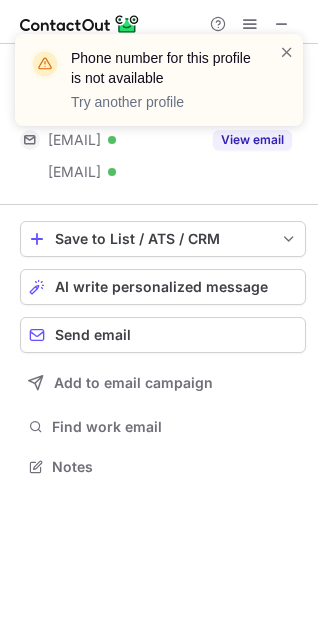 scroll, scrollTop: 453, scrollLeft: 318, axis: both 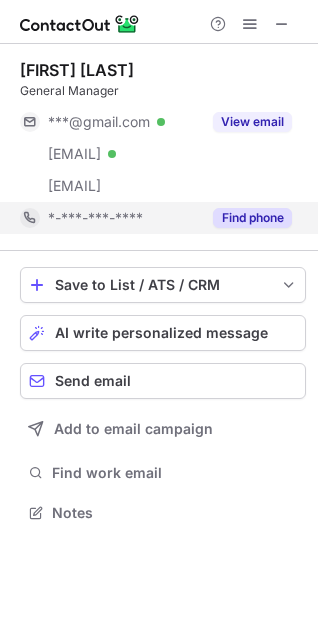click on "Find phone" at bounding box center [252, 218] 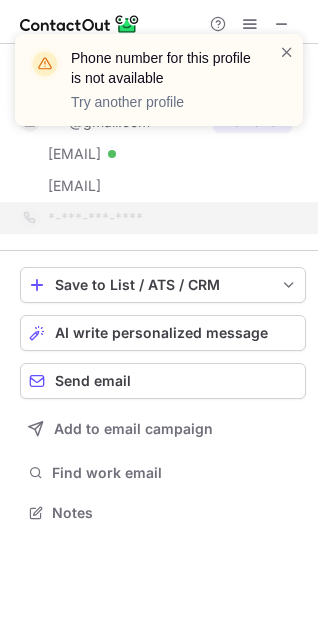 click on "Save to List / ATS / CRM List Select Lever Connect Greenhouse Connect Salesforce Connect Hubspot Connect Bullhorn Connect Zapier (100+ Applications) Connect Request a new integration AI write personalized message Send email Add to email campaign Find work email Notes" at bounding box center (163, 397) 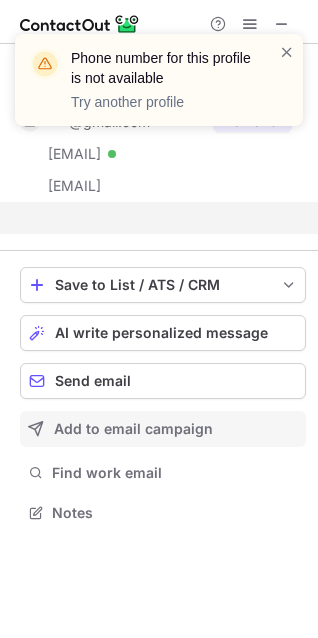 click on "Find work email" at bounding box center [163, 473] 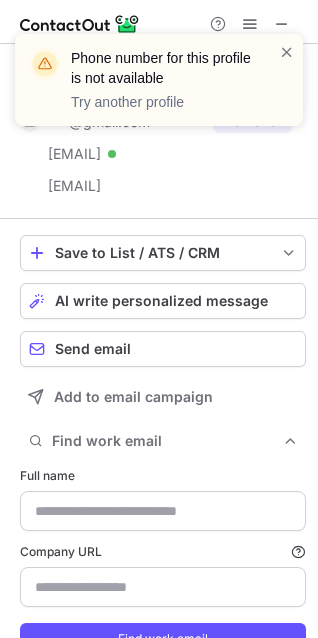 scroll, scrollTop: 679, scrollLeft: 304, axis: both 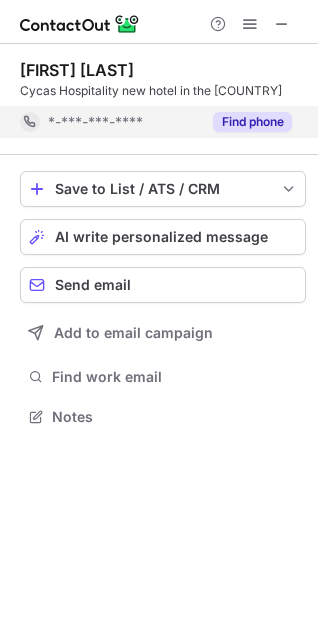 click on "Find phone" at bounding box center [246, 122] 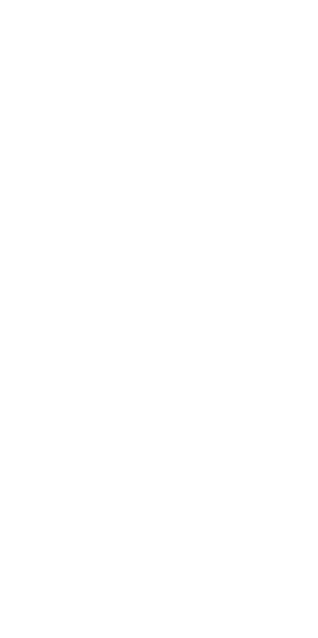 scroll, scrollTop: 0, scrollLeft: 0, axis: both 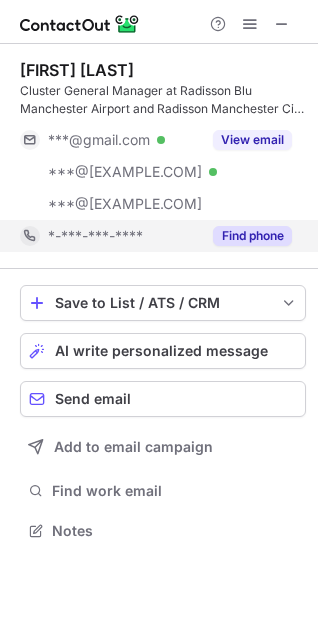 click on "Find phone" at bounding box center [252, 236] 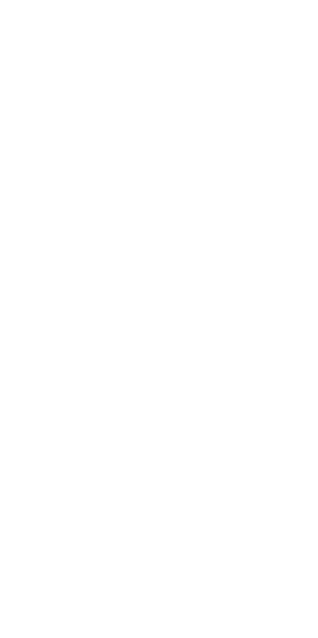 scroll, scrollTop: 0, scrollLeft: 0, axis: both 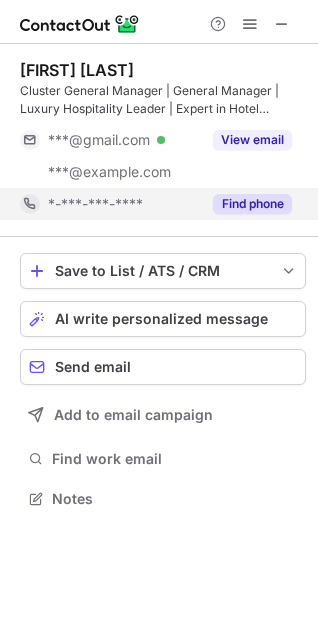 click on "Find phone" at bounding box center [246, 204] 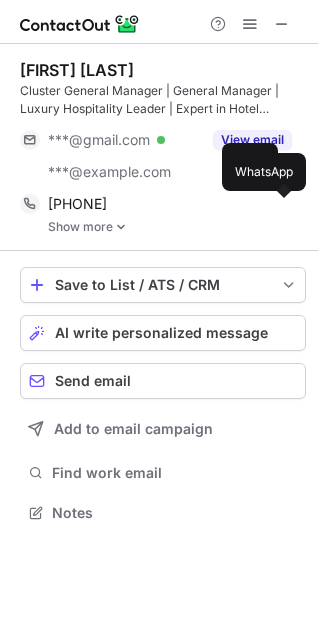 scroll, scrollTop: 10, scrollLeft: 10, axis: both 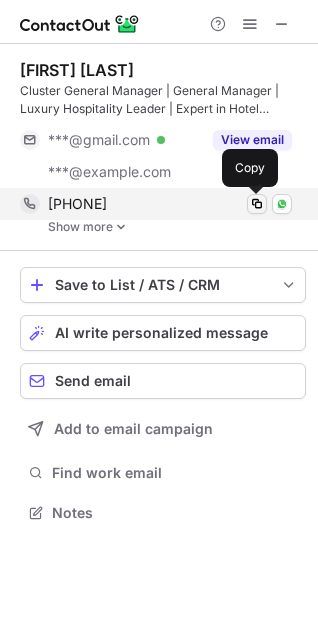 click on "[PHONE] Copy WhatsApp" at bounding box center (156, 204) 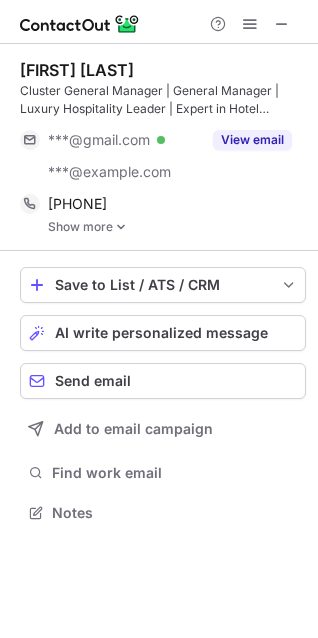click on "Show more" at bounding box center (177, 227) 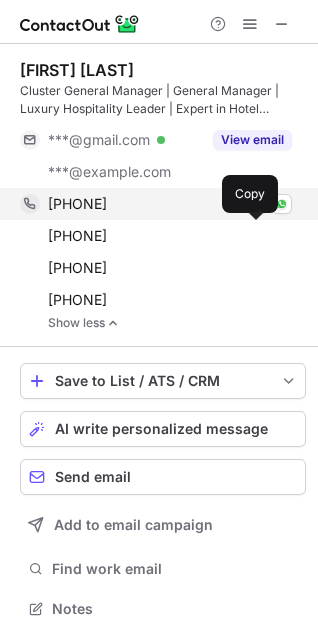 scroll, scrollTop: 10, scrollLeft: 10, axis: both 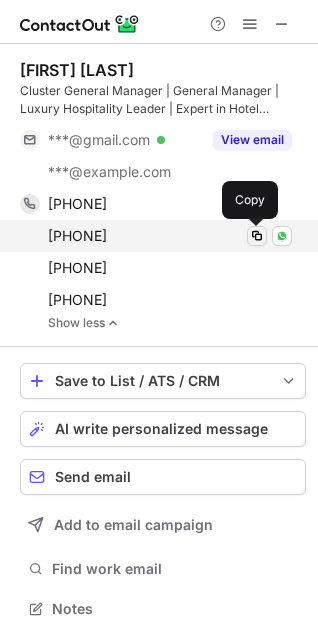 click at bounding box center [257, 236] 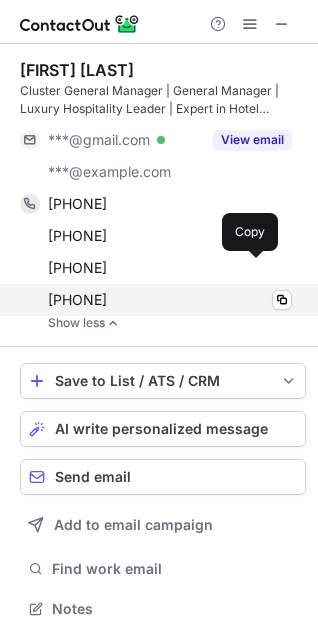 drag, startPoint x: 261, startPoint y: 263, endPoint x: 255, endPoint y: 306, distance: 43.416588 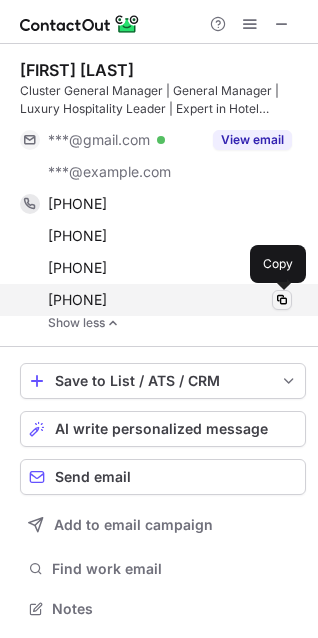 click at bounding box center (282, 300) 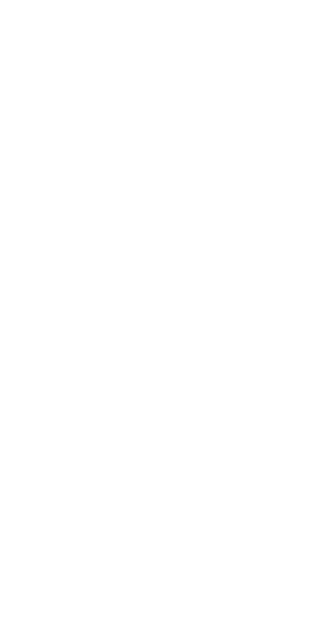 scroll, scrollTop: 0, scrollLeft: 0, axis: both 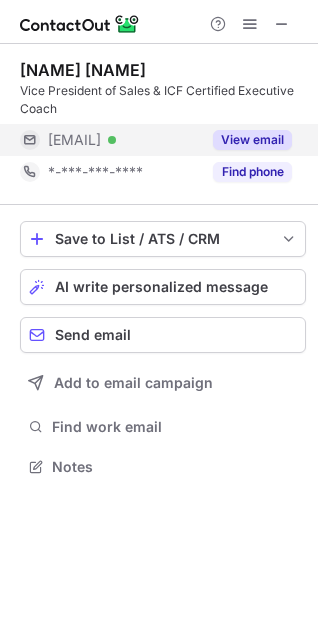 click on "View email" at bounding box center [252, 140] 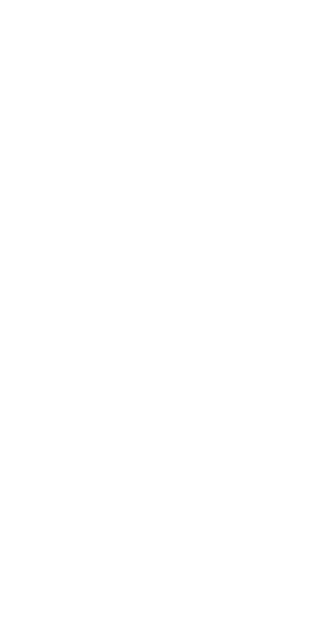 scroll, scrollTop: 0, scrollLeft: 0, axis: both 